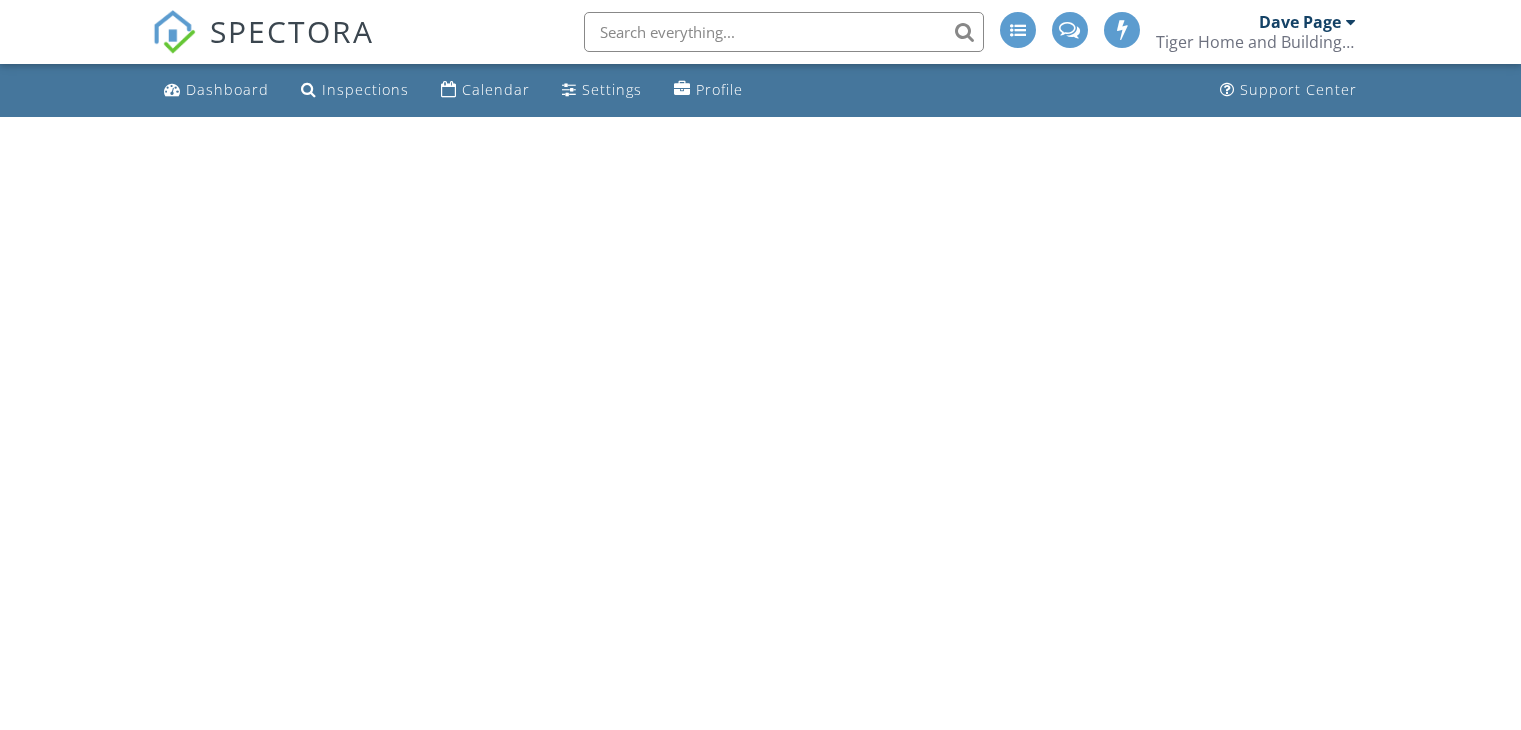 scroll, scrollTop: 0, scrollLeft: 0, axis: both 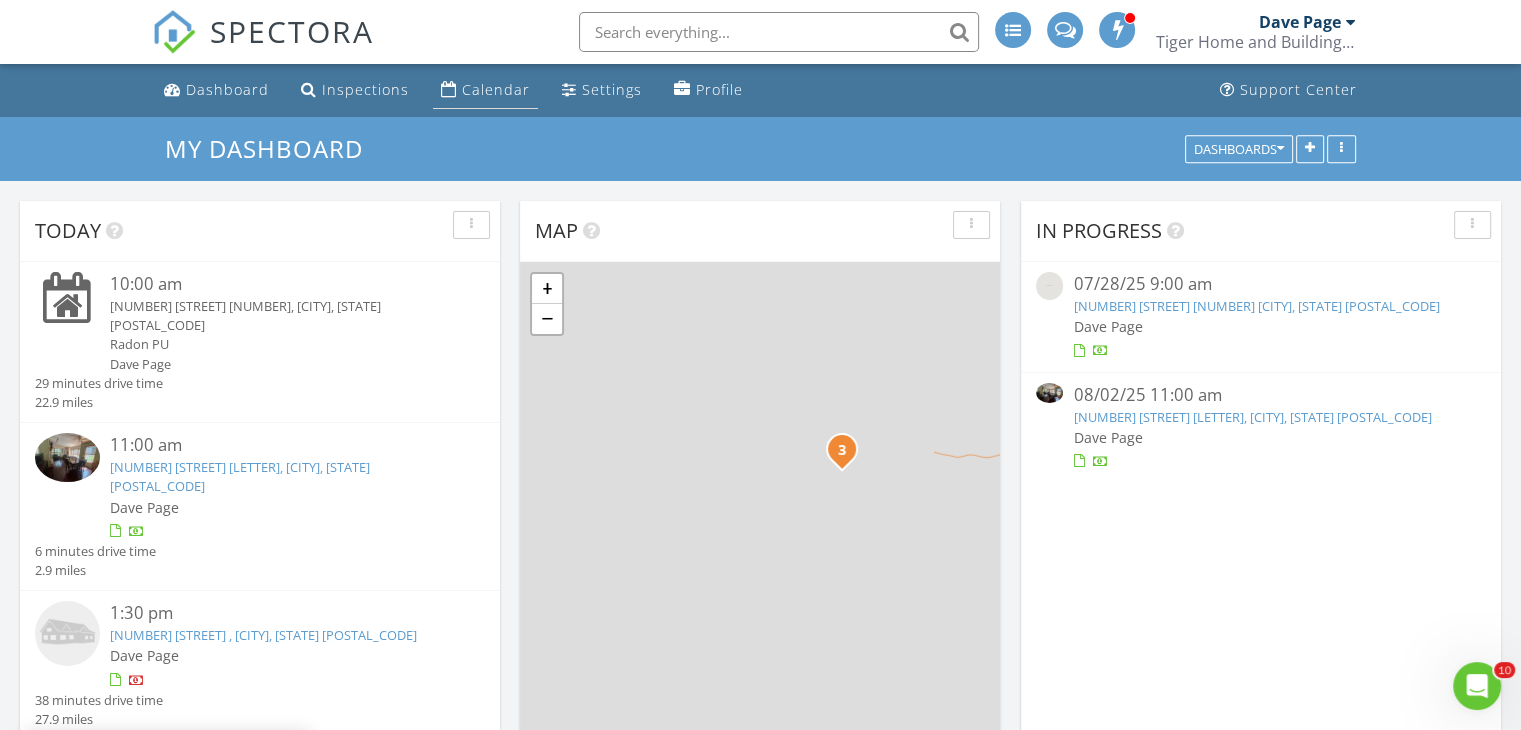 click on "Calendar" at bounding box center [496, 89] 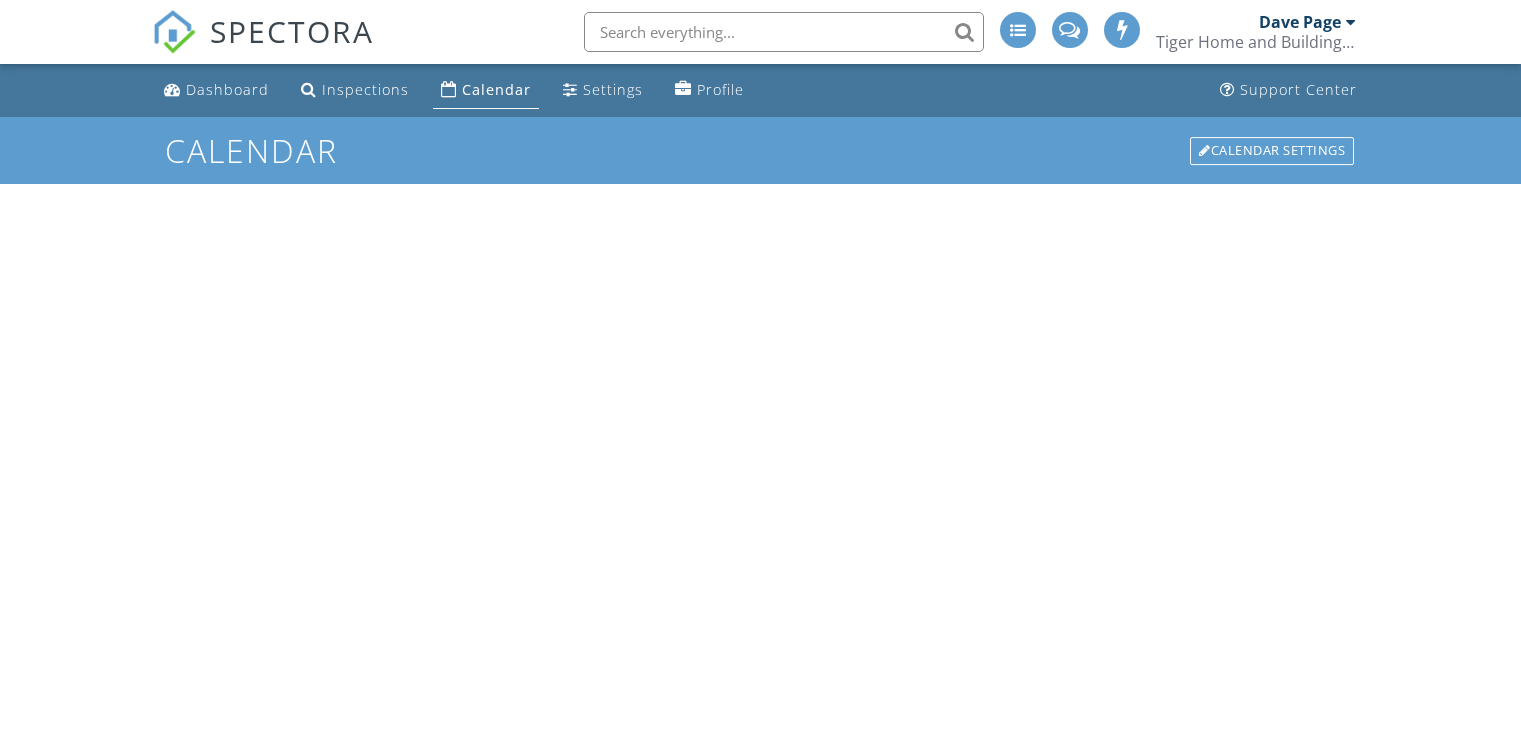 scroll, scrollTop: 0, scrollLeft: 0, axis: both 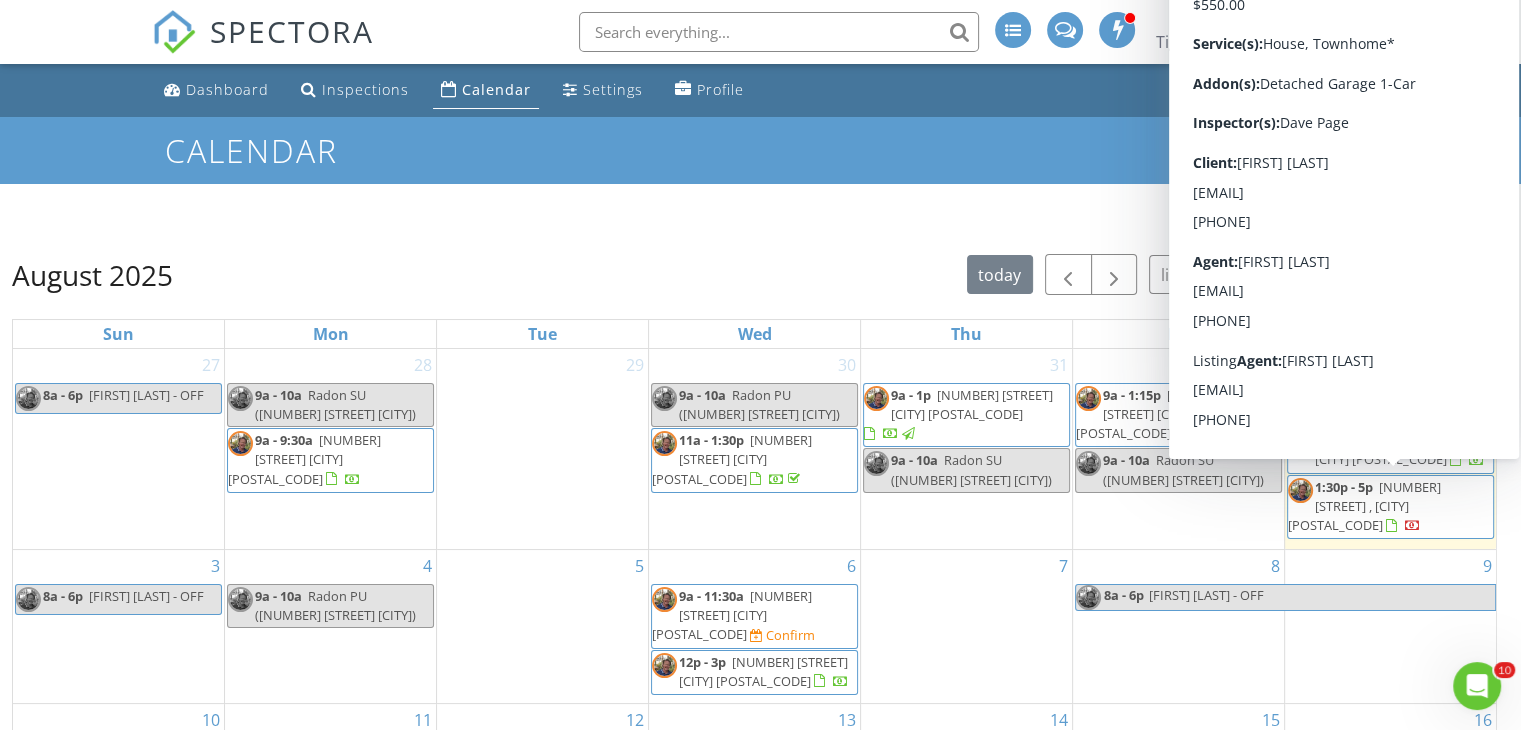 click on "[NUMBER] [STREET] , [CITY] [POSTAL_CODE]" at bounding box center (1364, 506) 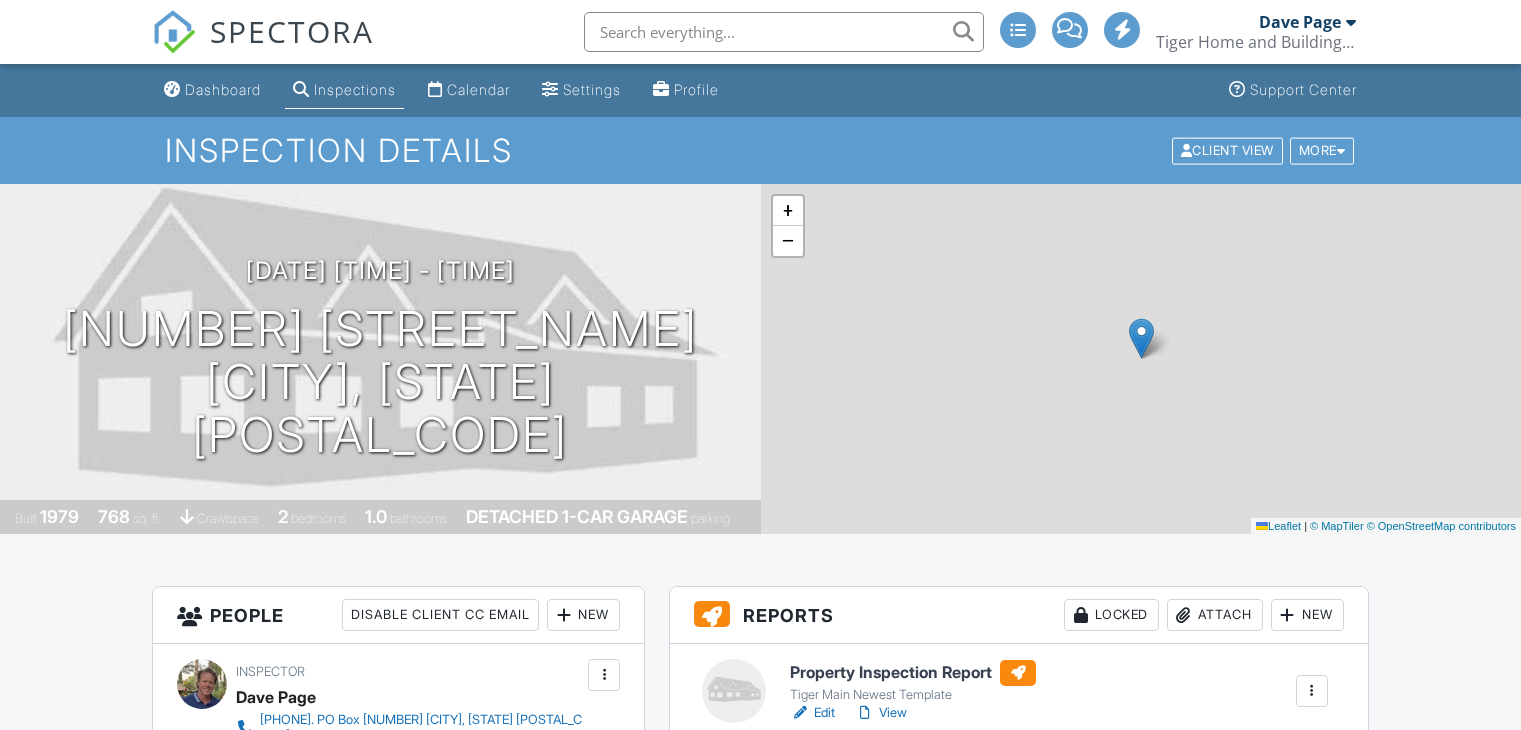 scroll, scrollTop: 300, scrollLeft: 0, axis: vertical 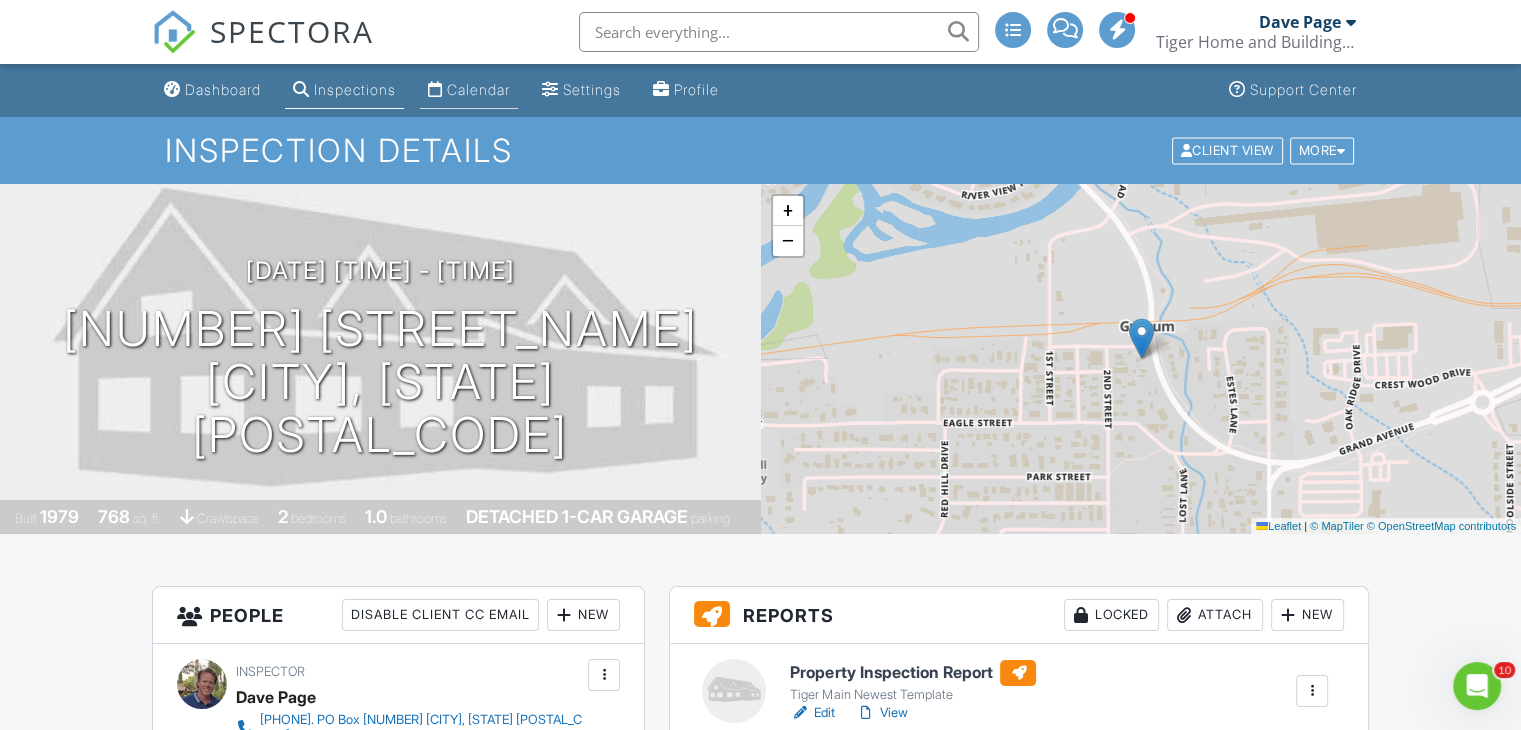 click on "Calendar" at bounding box center [478, 89] 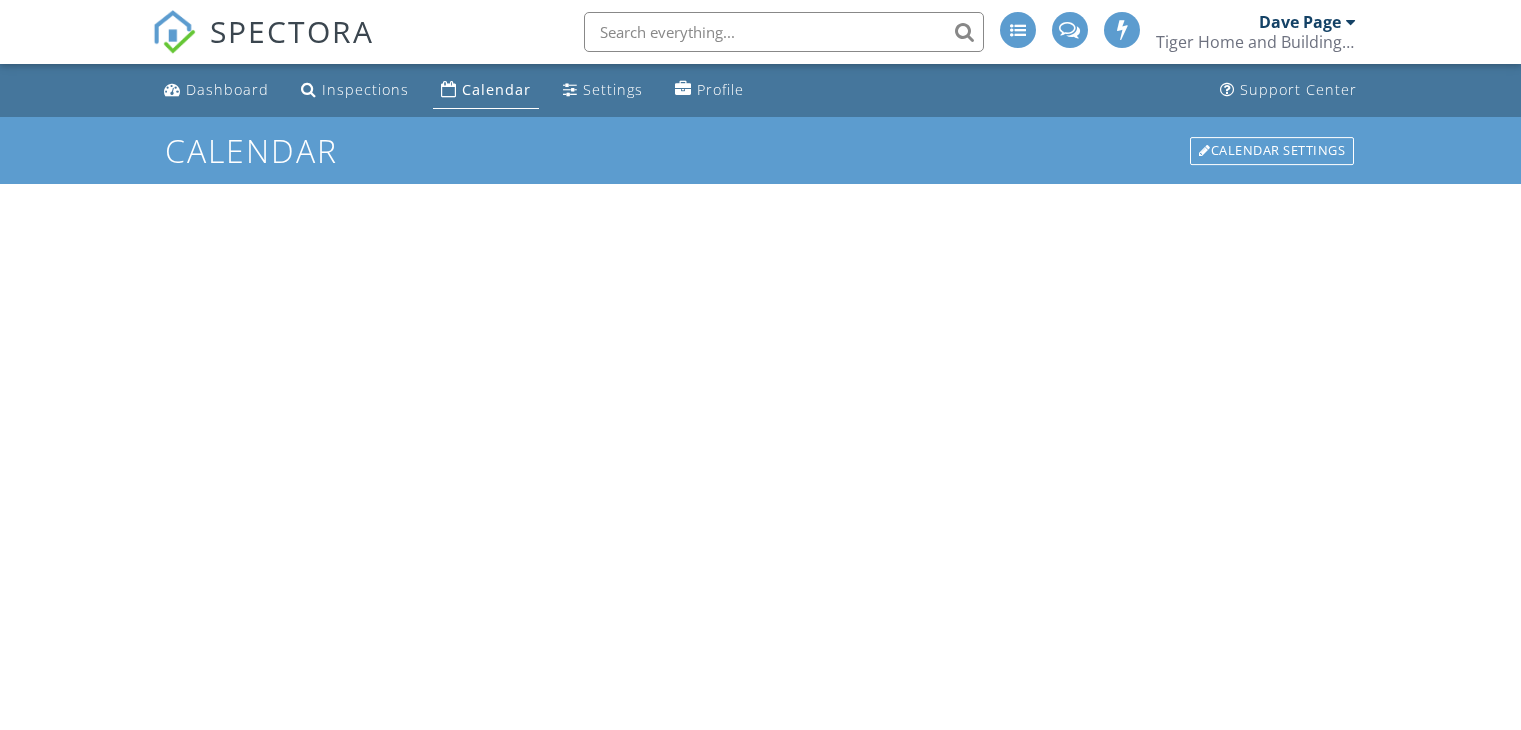 scroll, scrollTop: 0, scrollLeft: 0, axis: both 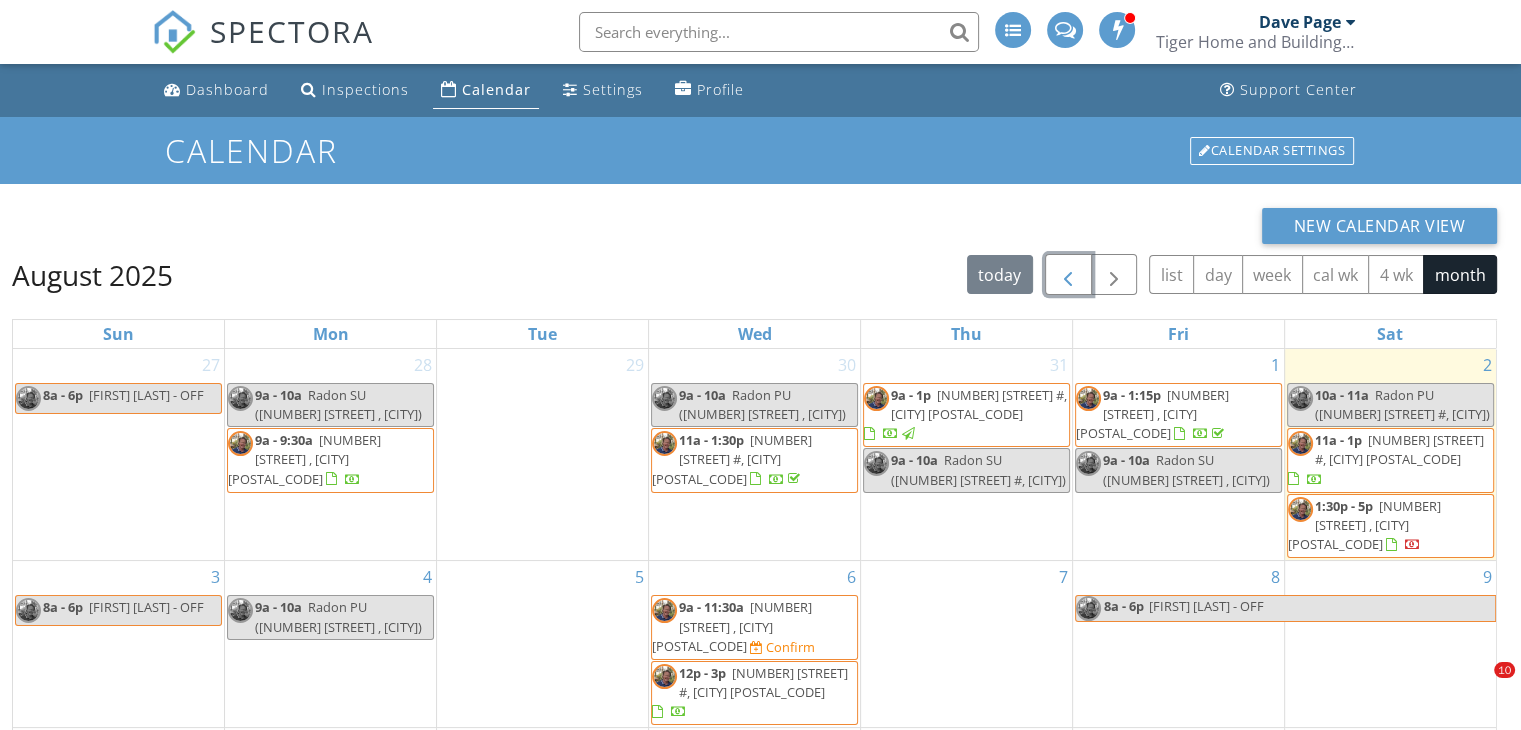 click at bounding box center (1068, 275) 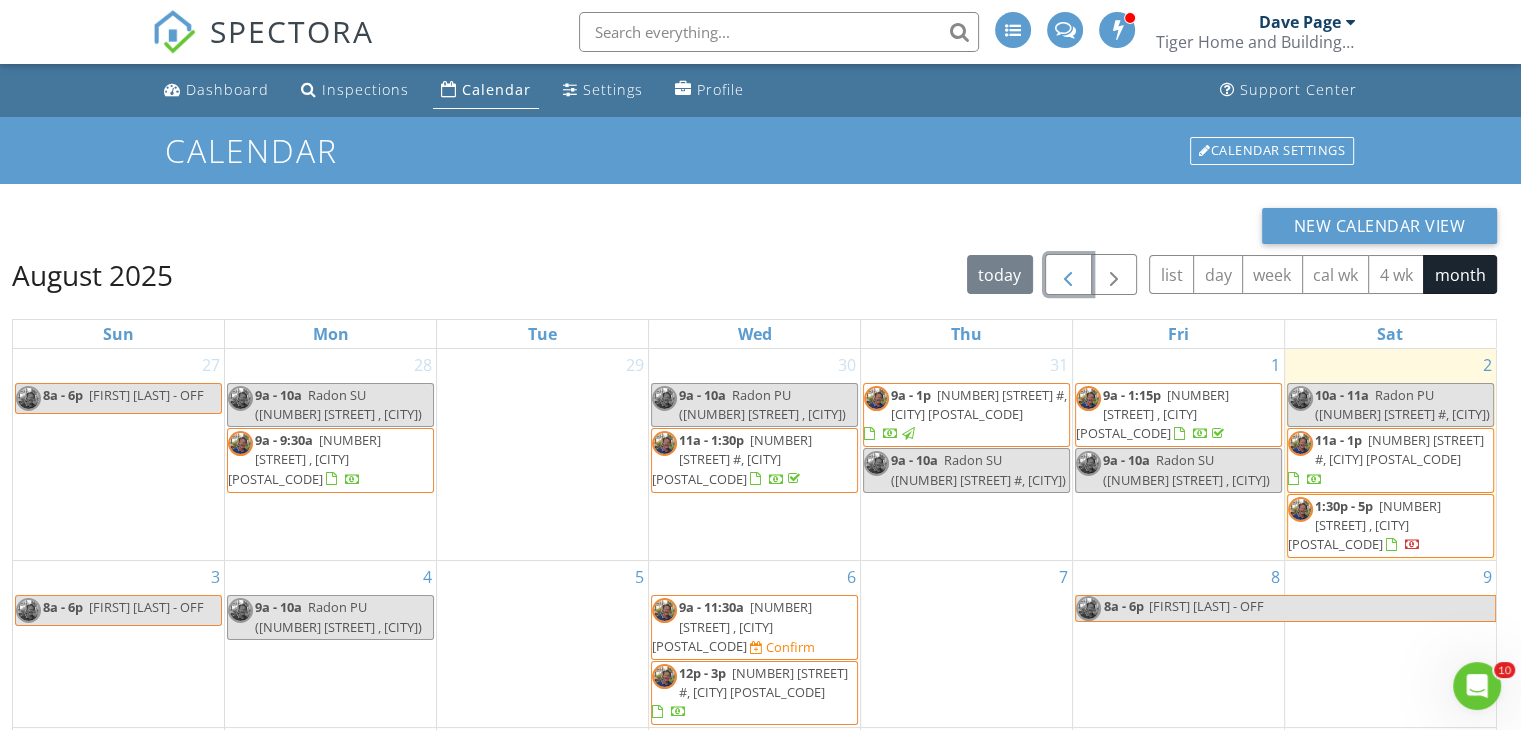scroll, scrollTop: 0, scrollLeft: 0, axis: both 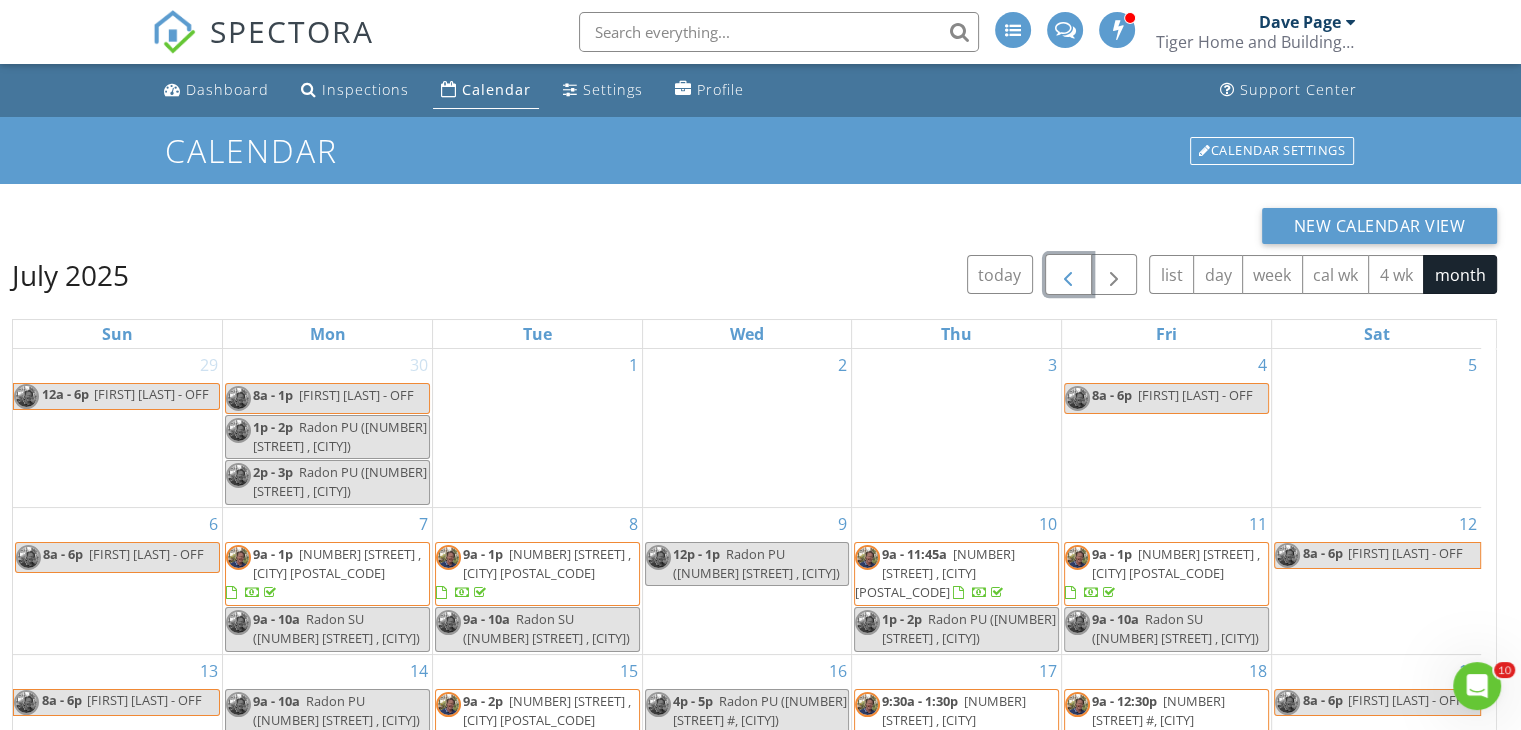 click on "[NUMBER] [STREET] , [CITY] [POSTAL_CODE]" at bounding box center (547, 563) 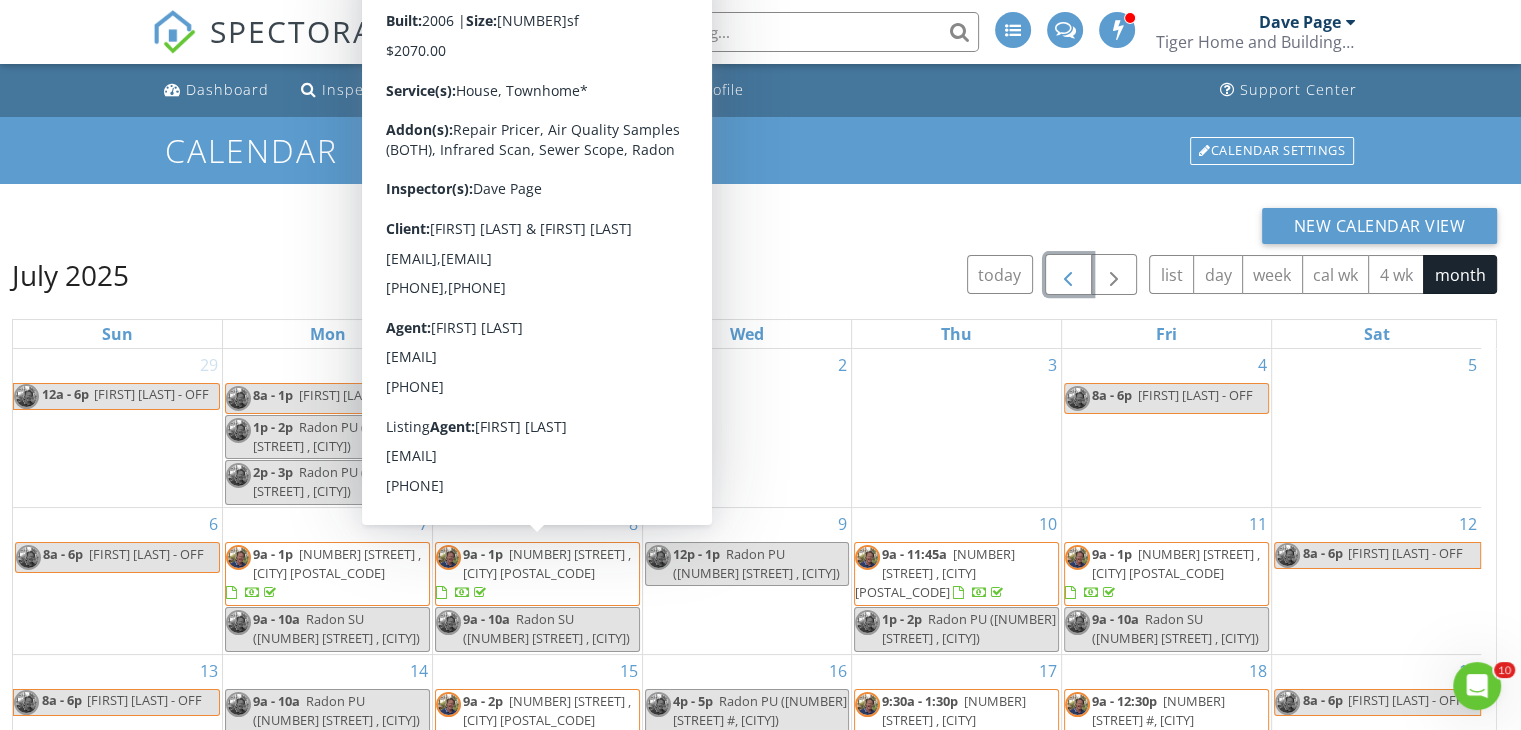 click on "344 Greenhorn Ave , Eagle 81631" at bounding box center (547, 563) 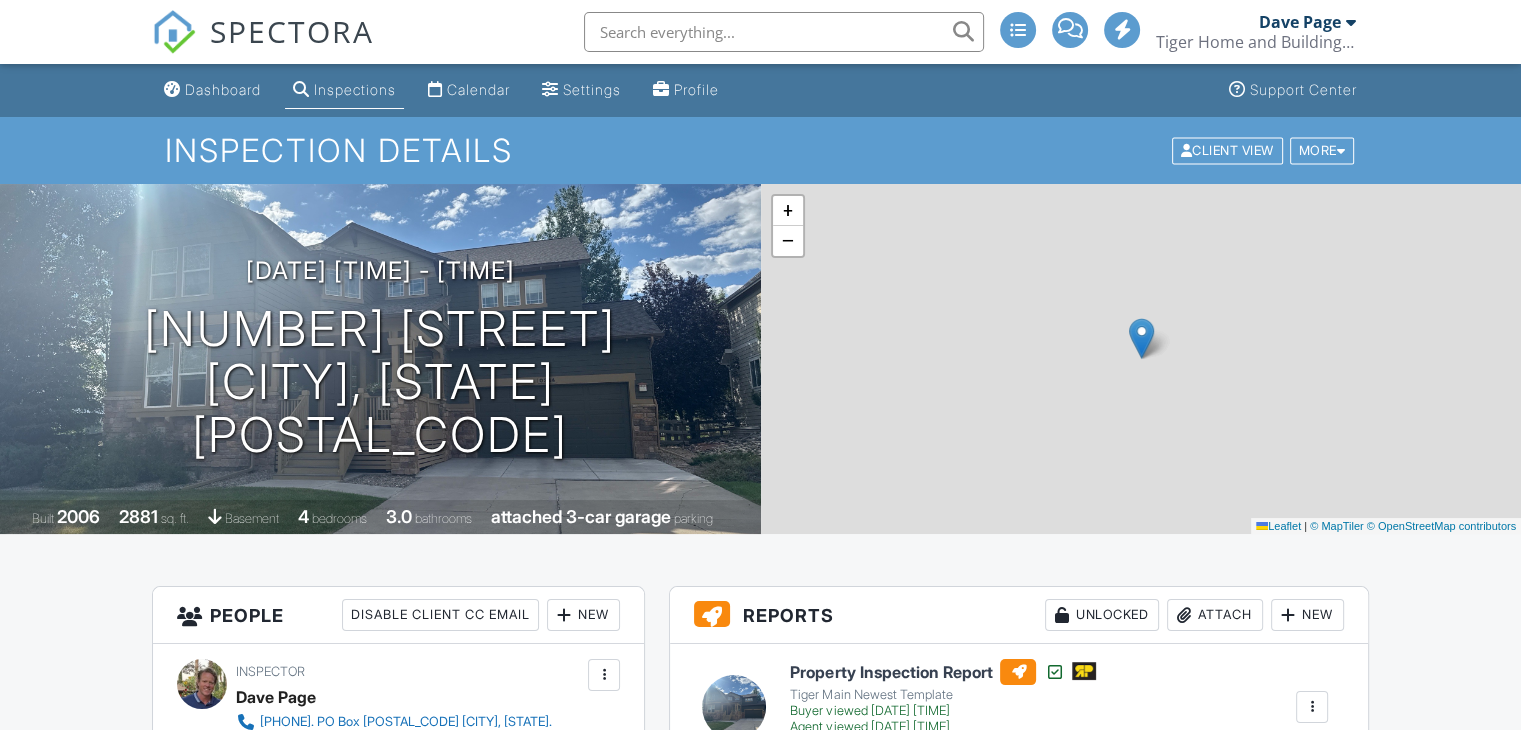 scroll, scrollTop: 200, scrollLeft: 0, axis: vertical 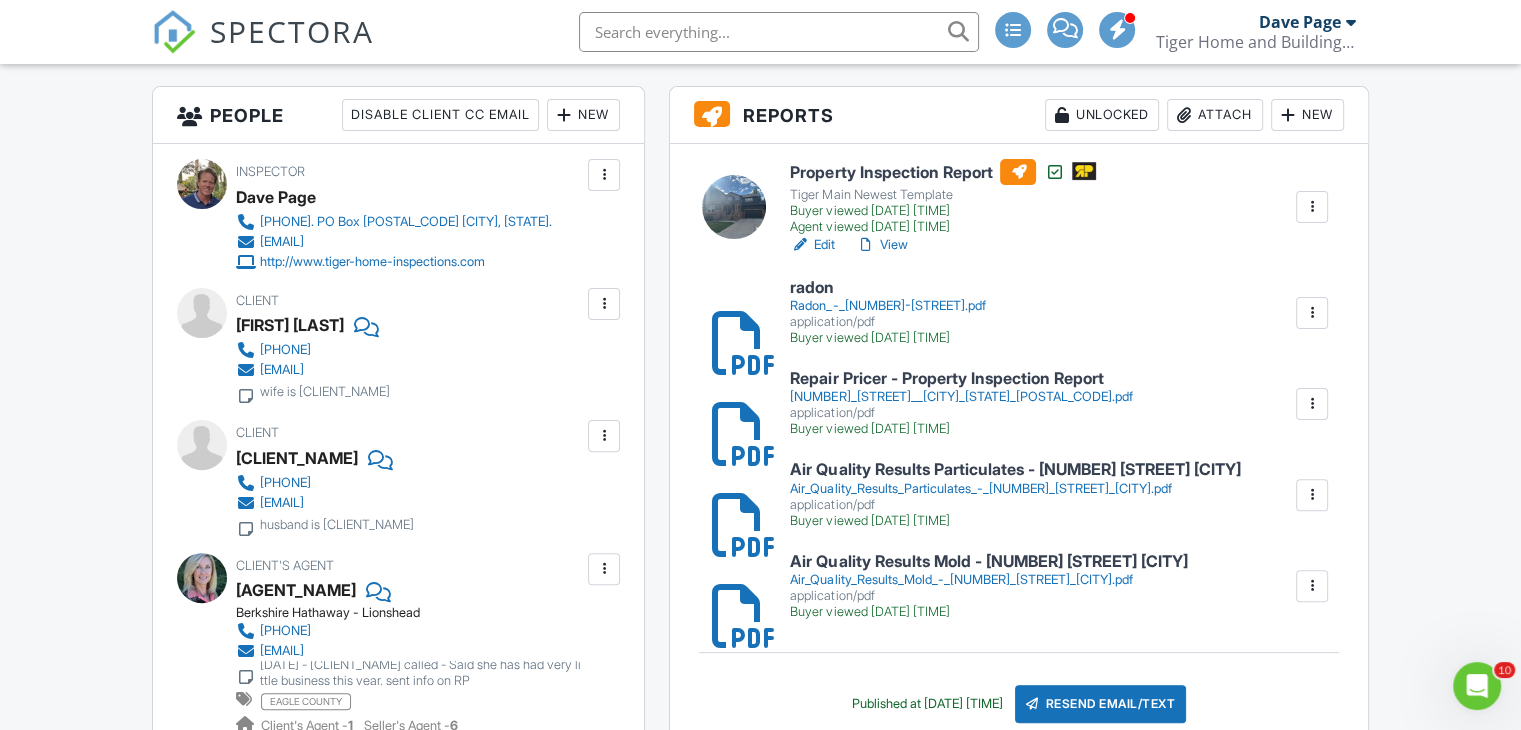 click on "View" at bounding box center [881, 245] 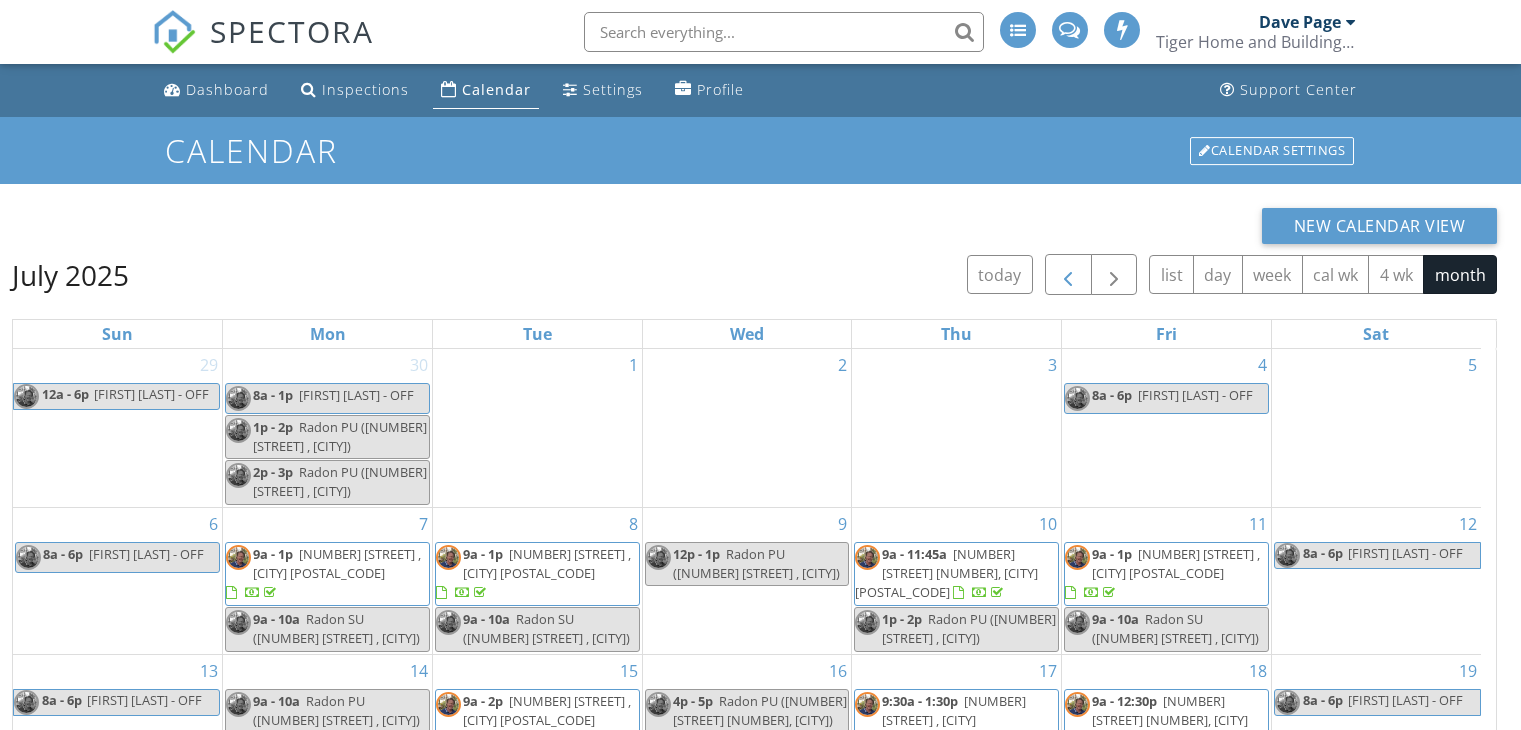 scroll, scrollTop: 0, scrollLeft: 0, axis: both 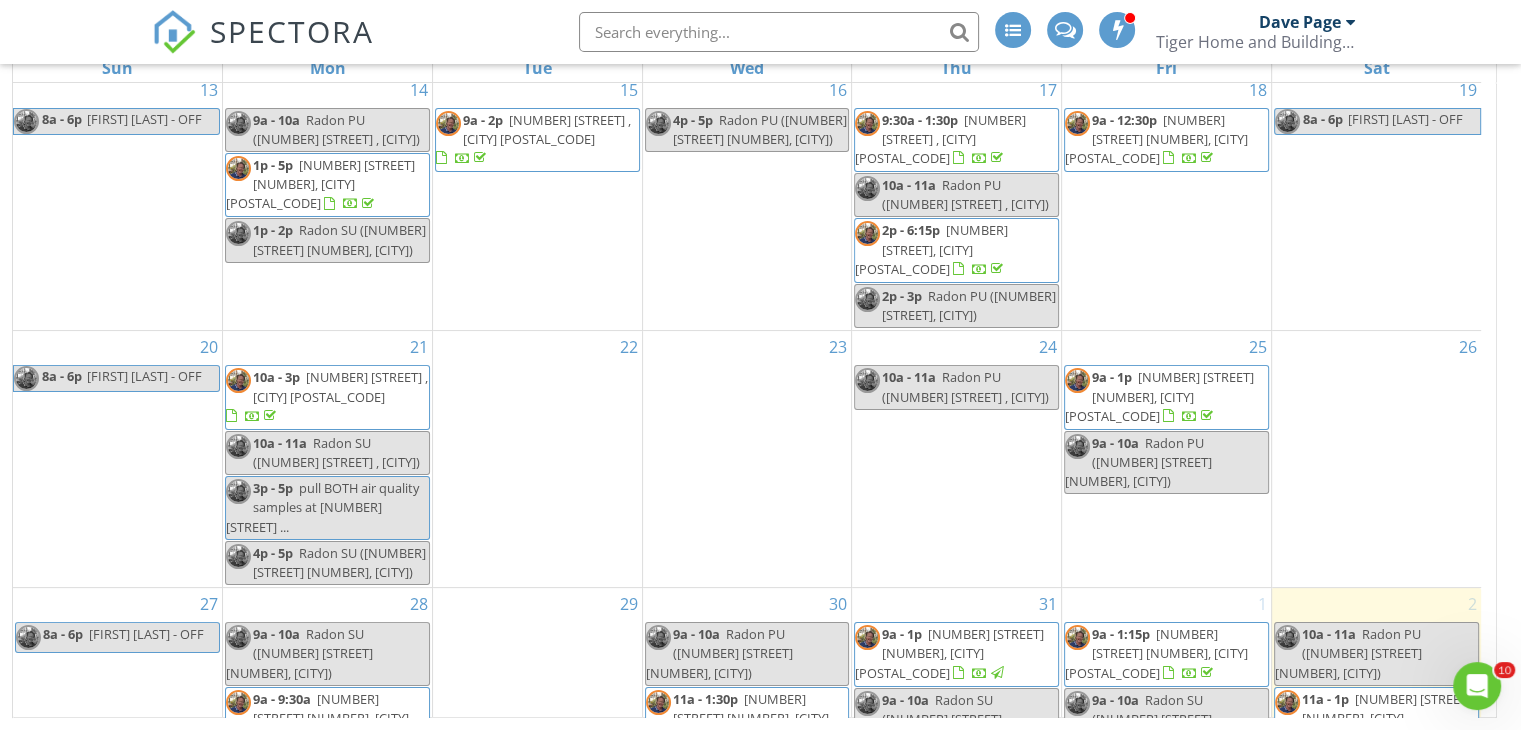 click on "74 Cresta Rd #110, Edwards 81632" at bounding box center (1373, 718) 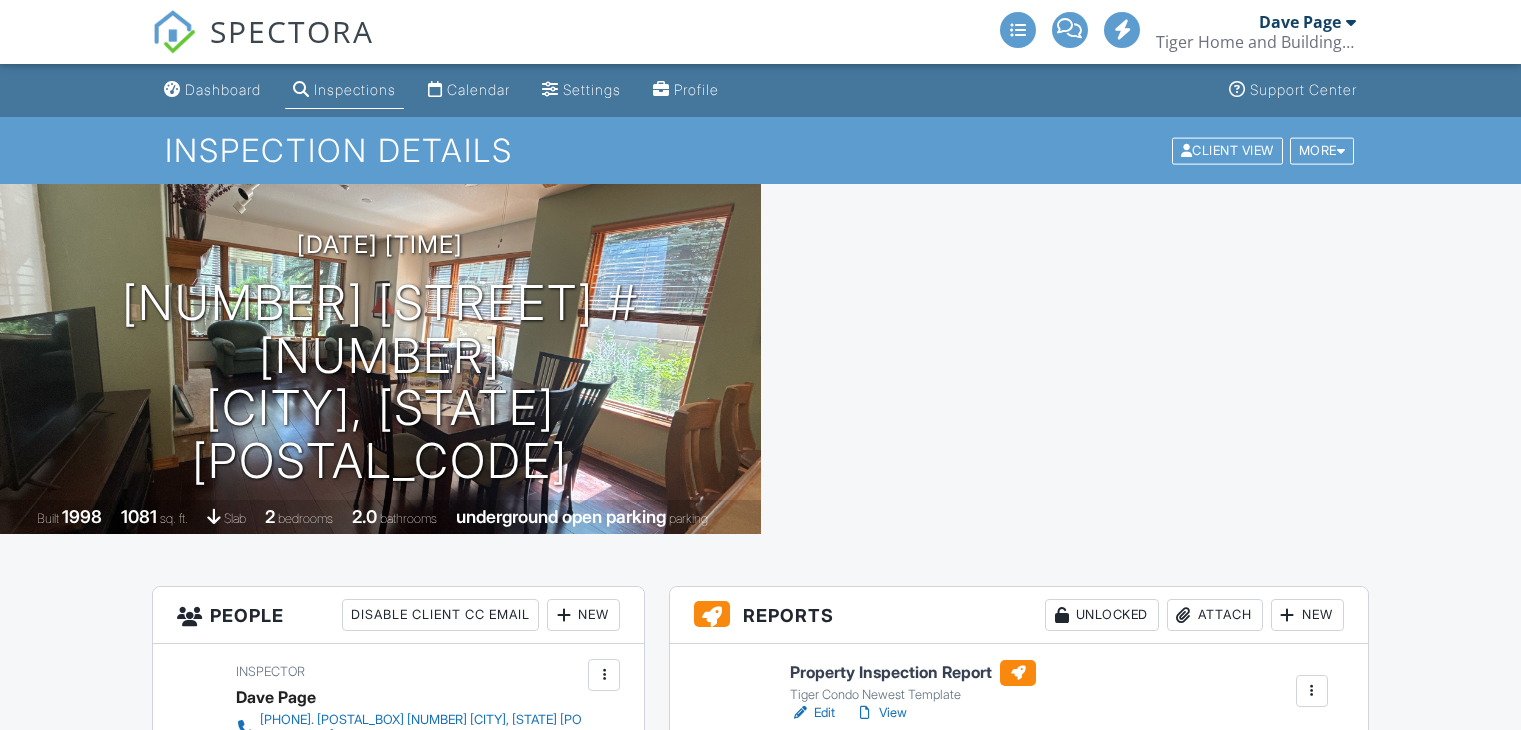 scroll, scrollTop: 0, scrollLeft: 0, axis: both 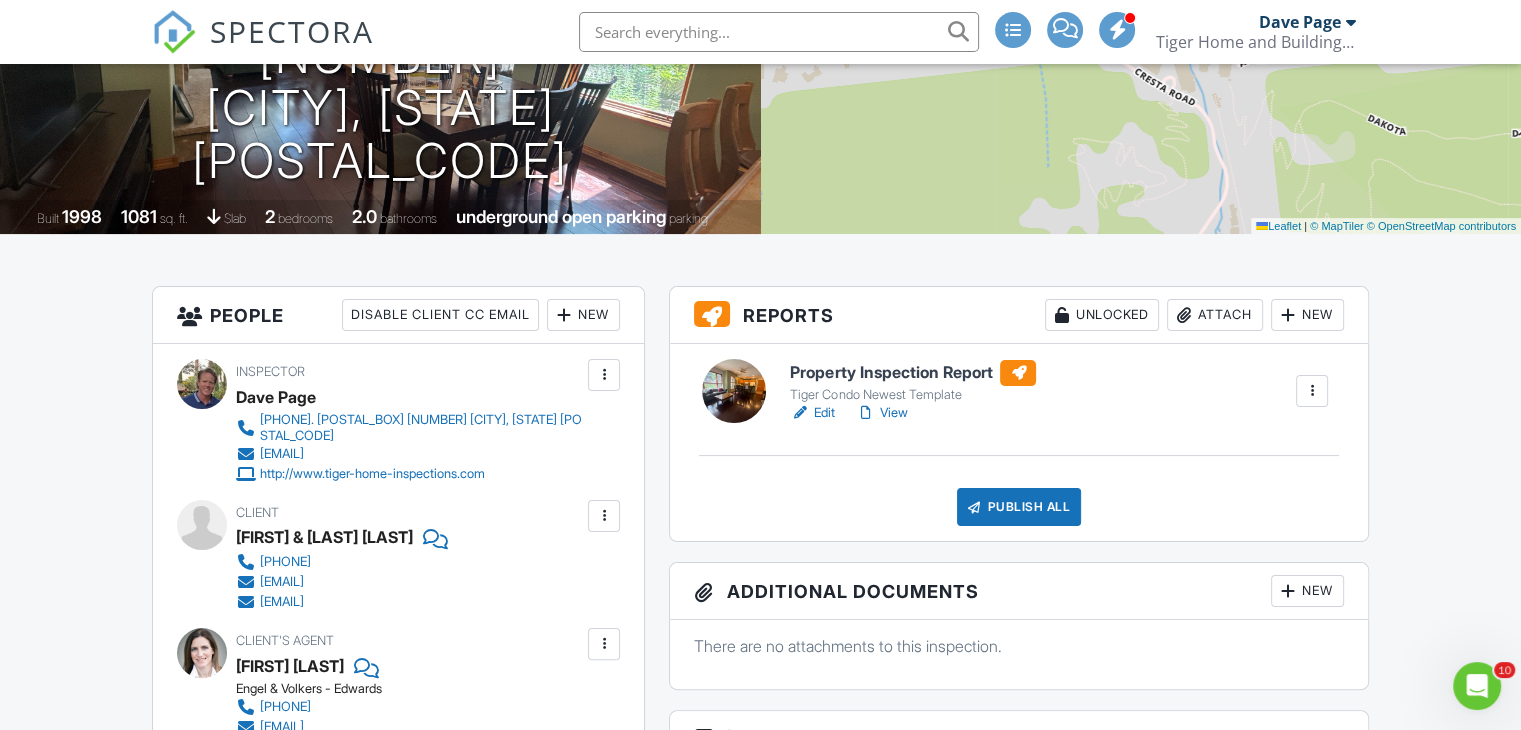 click on "View" at bounding box center (881, 413) 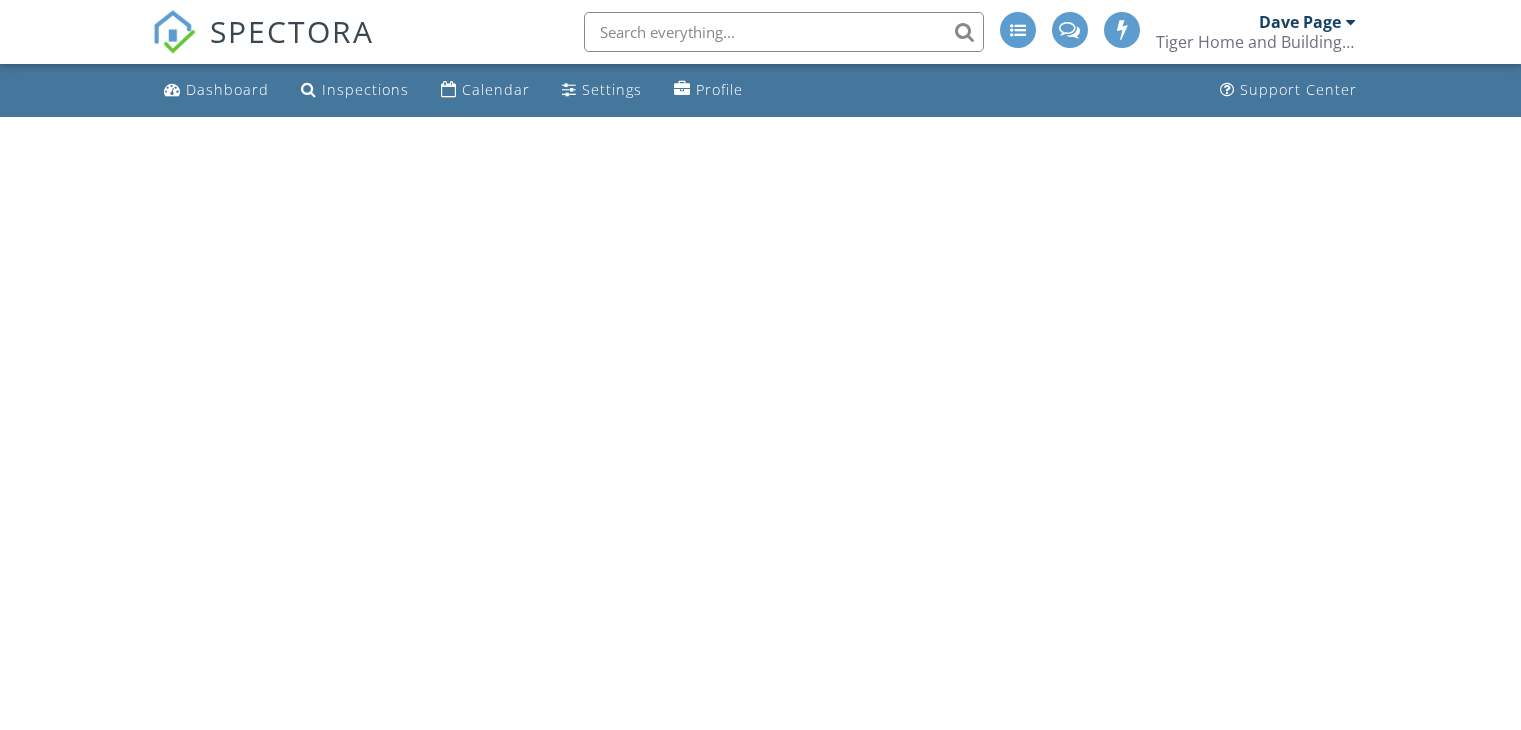 scroll, scrollTop: 0, scrollLeft: 0, axis: both 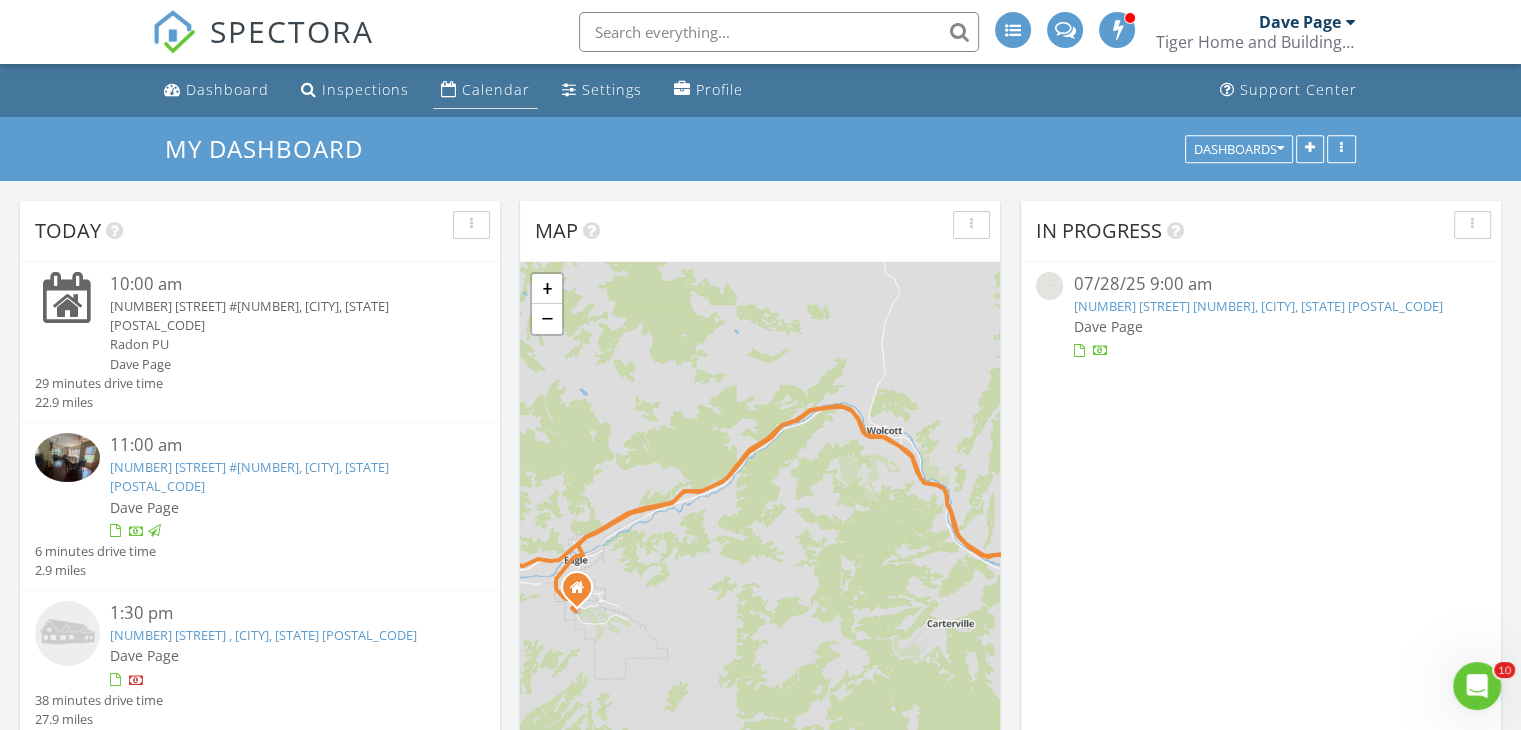 click on "Calendar" at bounding box center (496, 89) 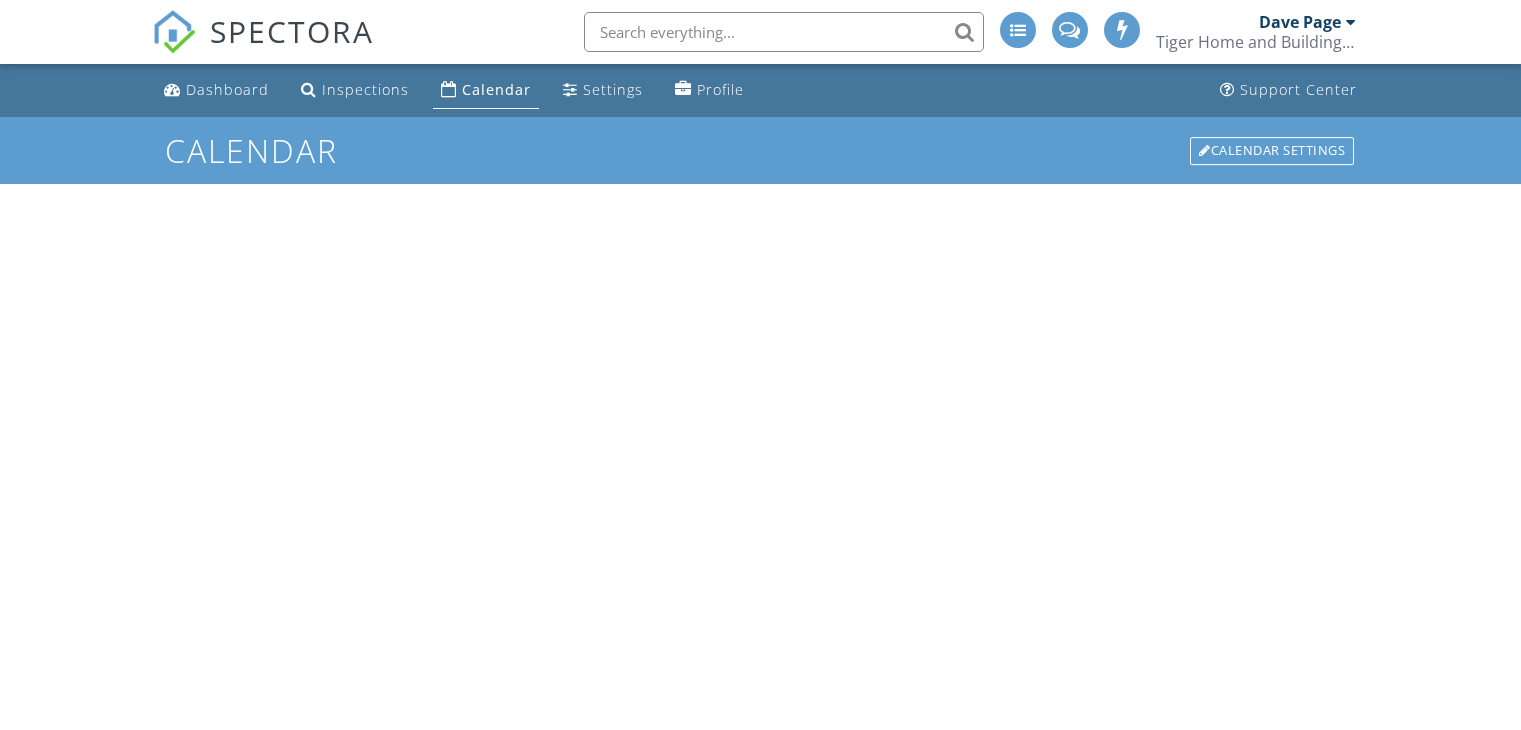 scroll, scrollTop: 0, scrollLeft: 0, axis: both 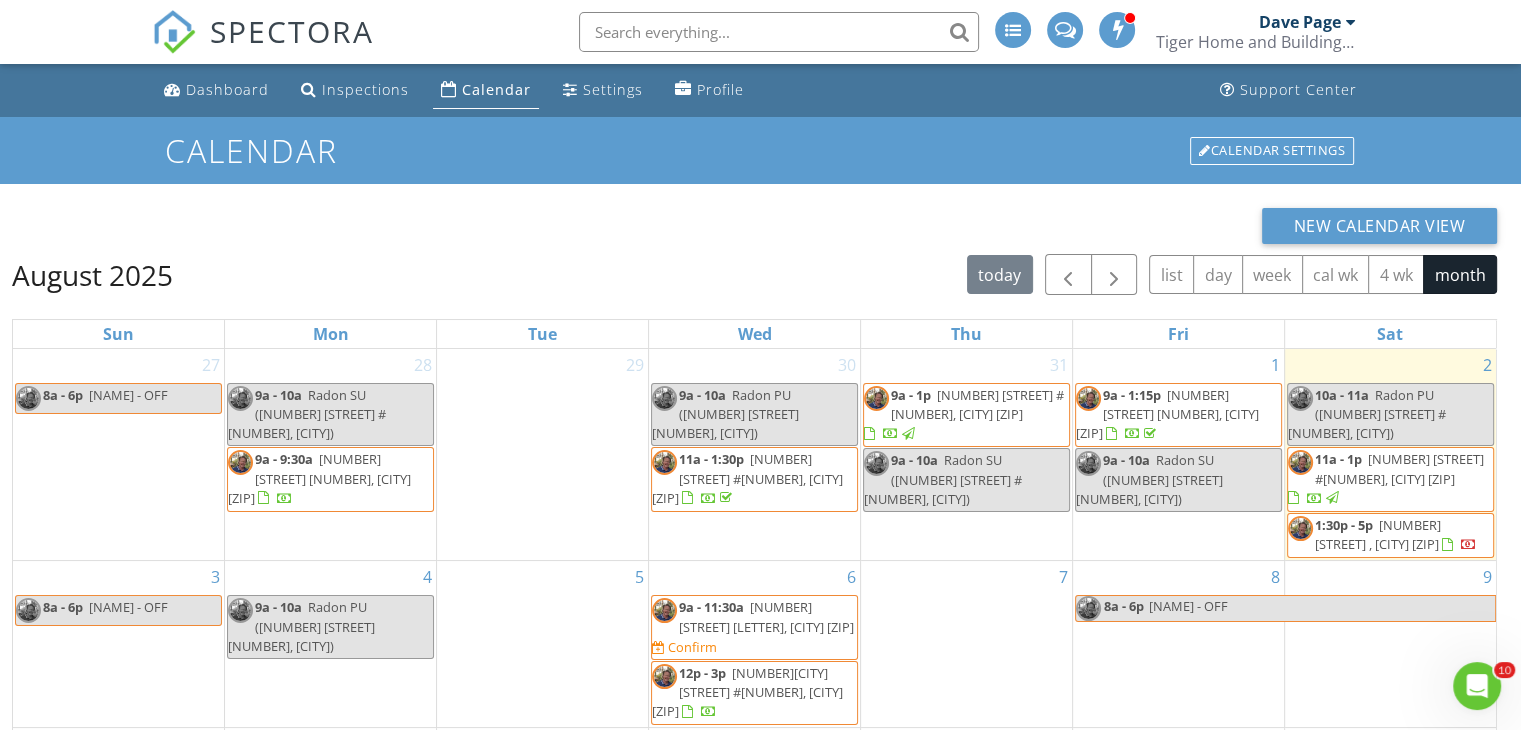 click on "1:30p - 5p" at bounding box center (1344, 525) 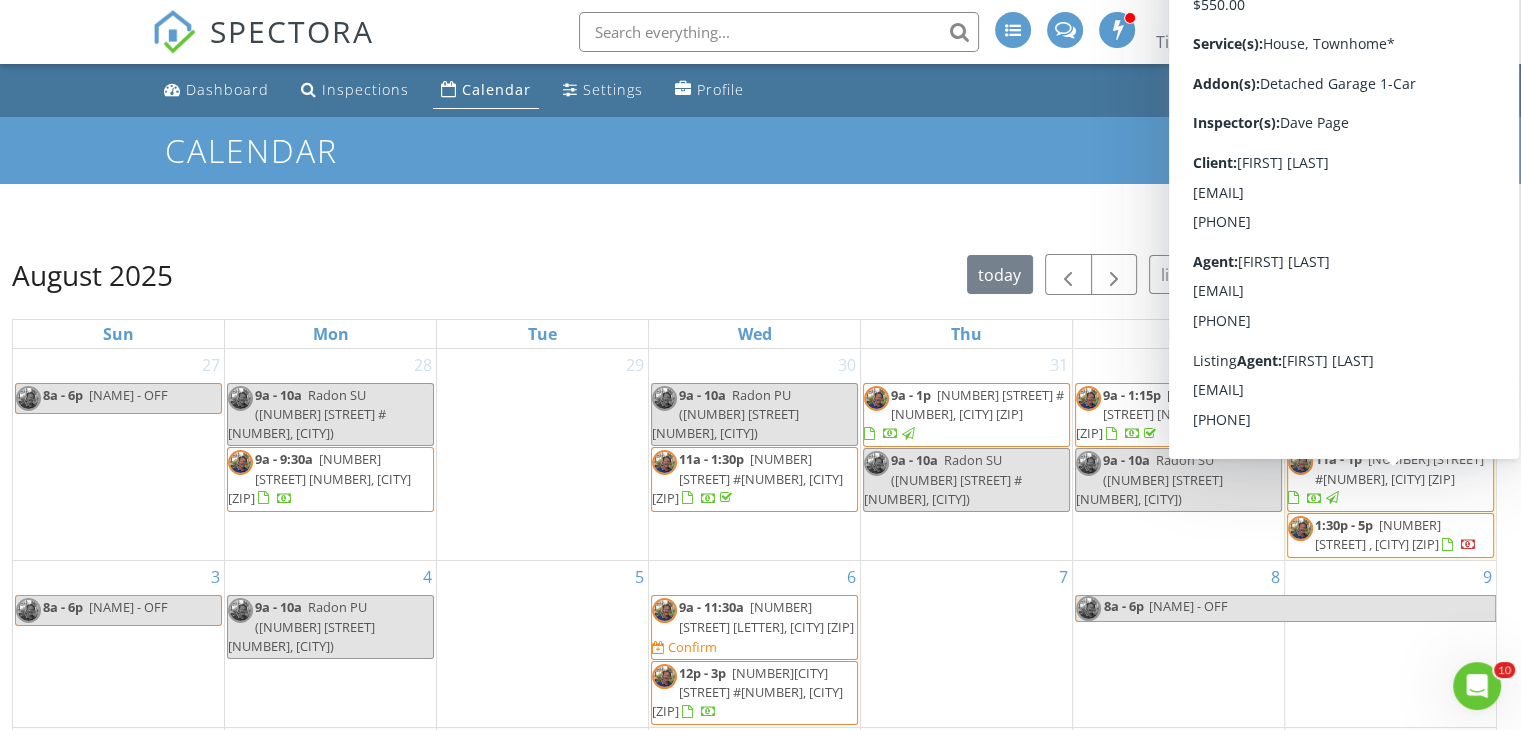 click on "429 Railroad Ave , Gypsum 81637" at bounding box center [1378, 534] 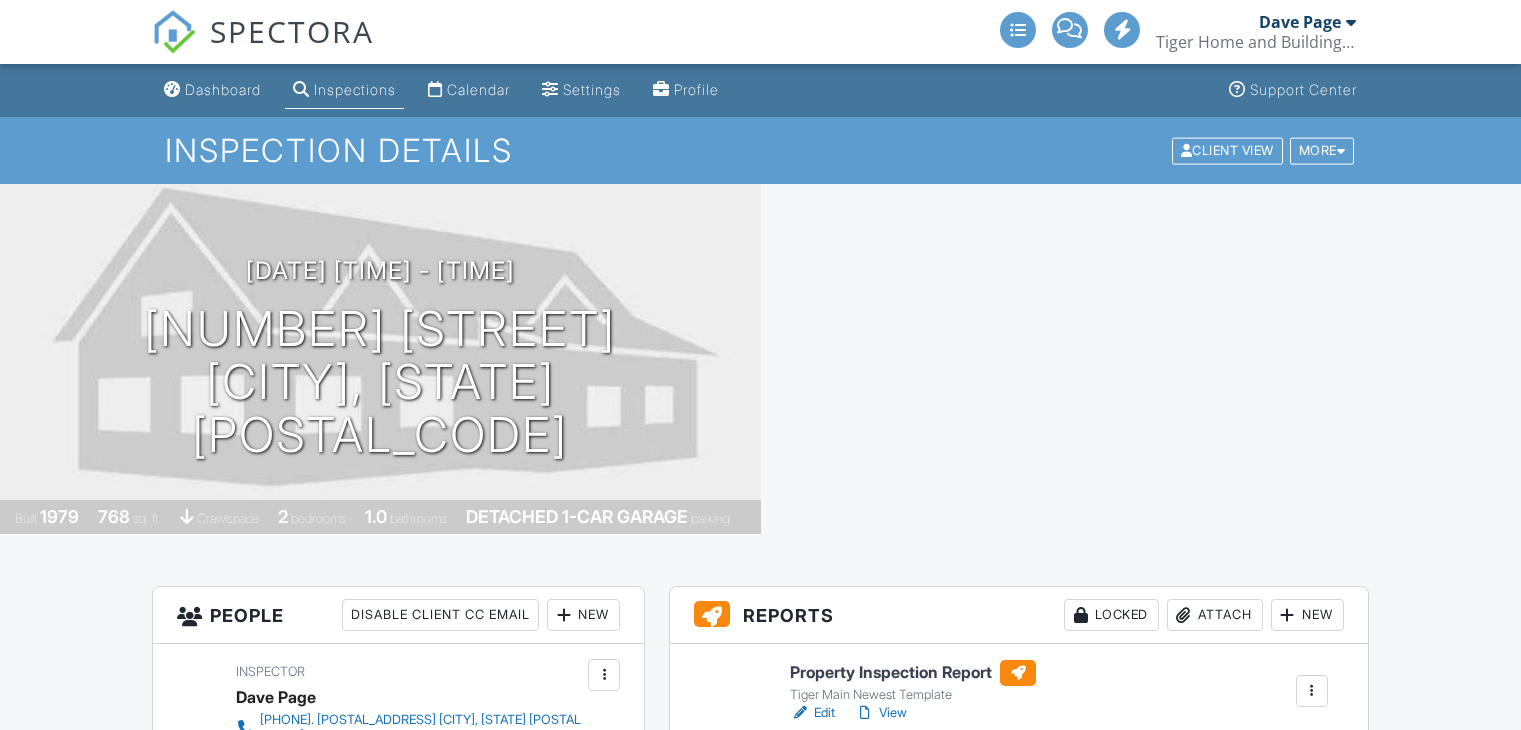scroll, scrollTop: 0, scrollLeft: 0, axis: both 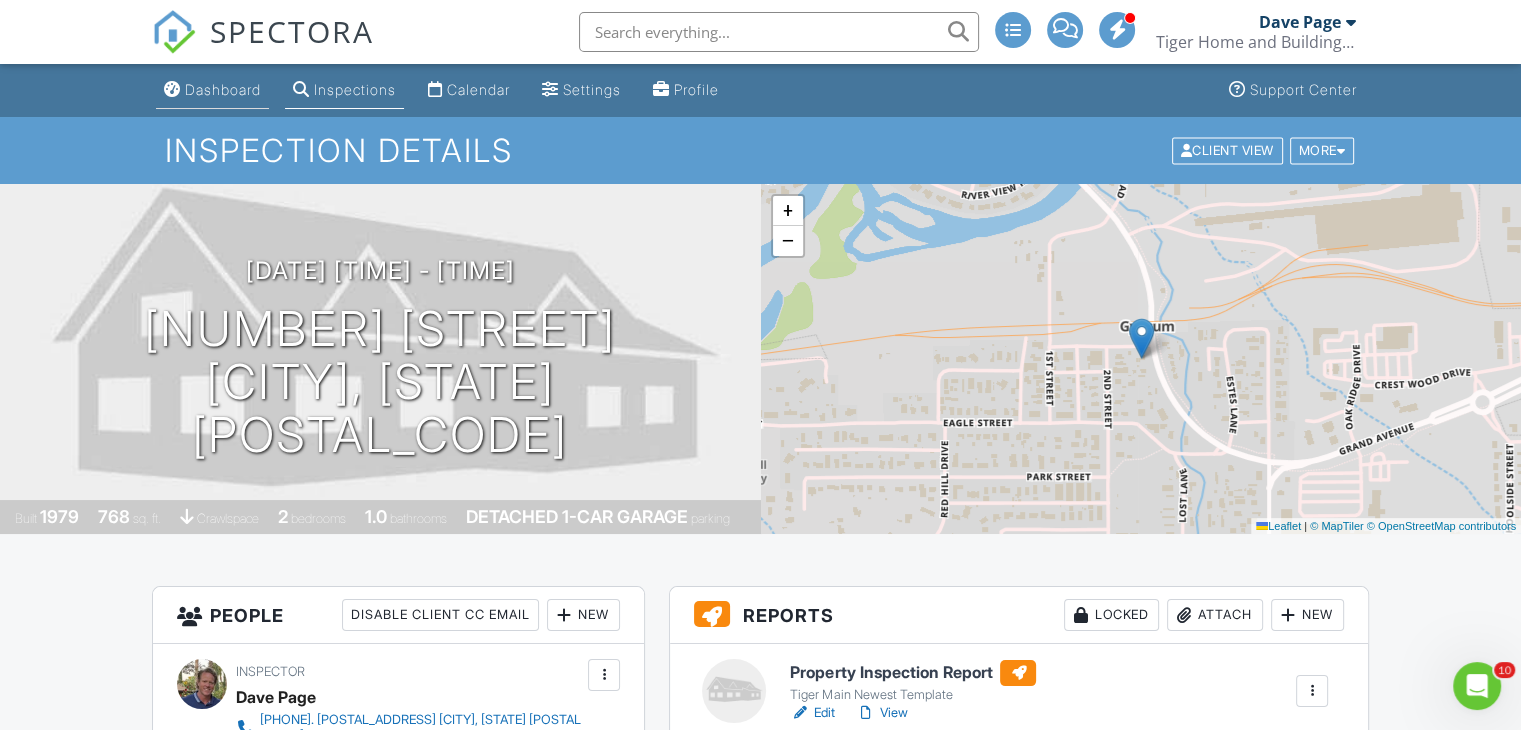 click on "Dashboard" at bounding box center (223, 89) 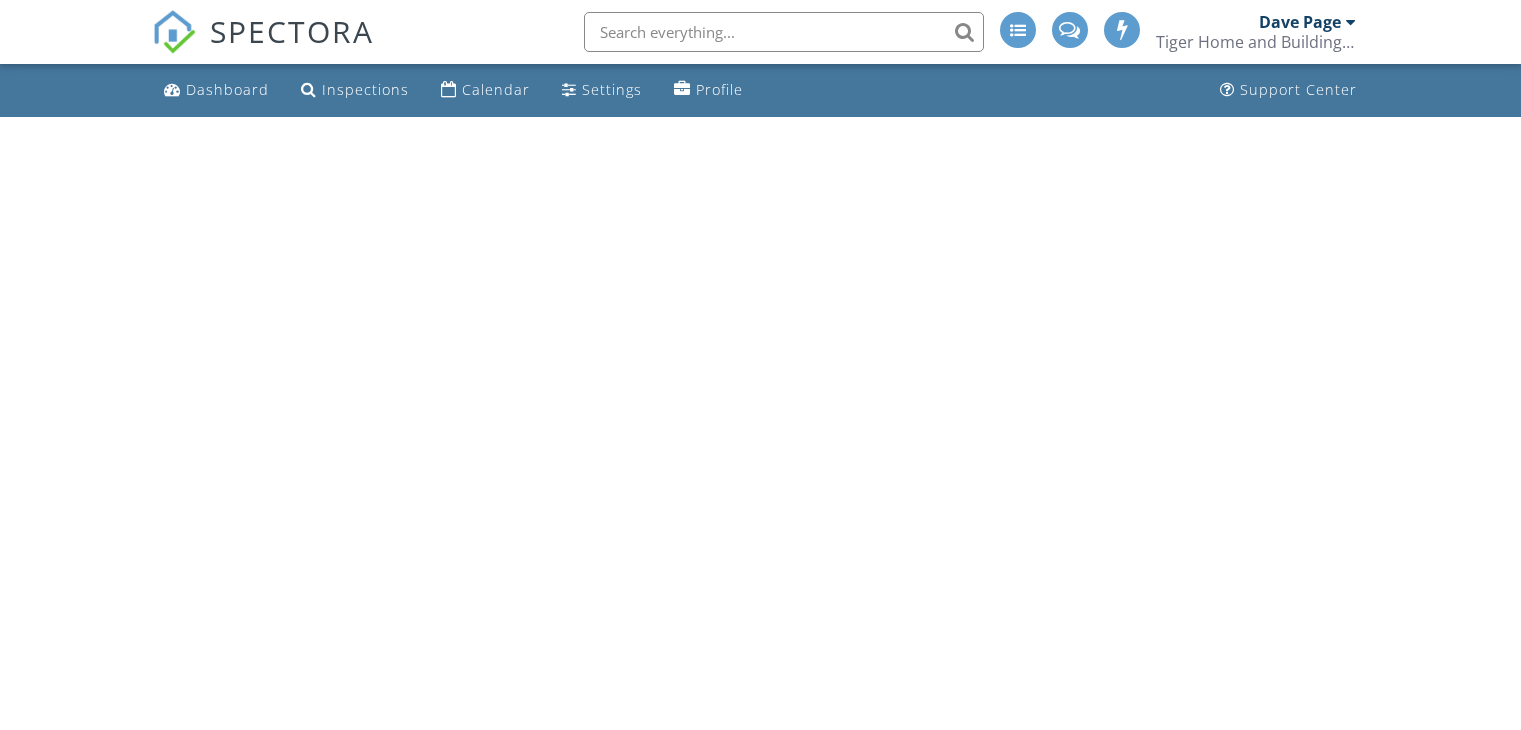 scroll, scrollTop: 0, scrollLeft: 0, axis: both 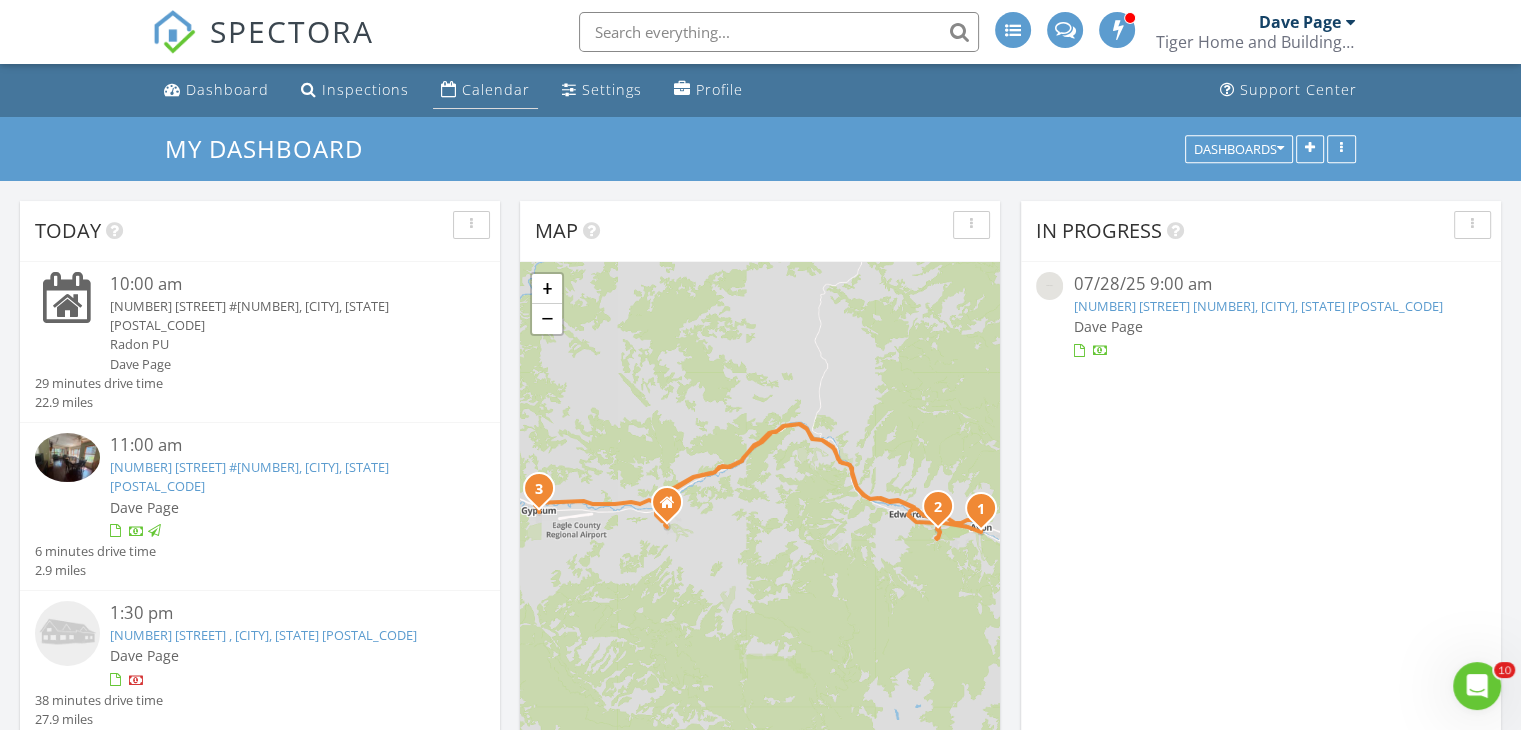 click on "Calendar" at bounding box center (496, 89) 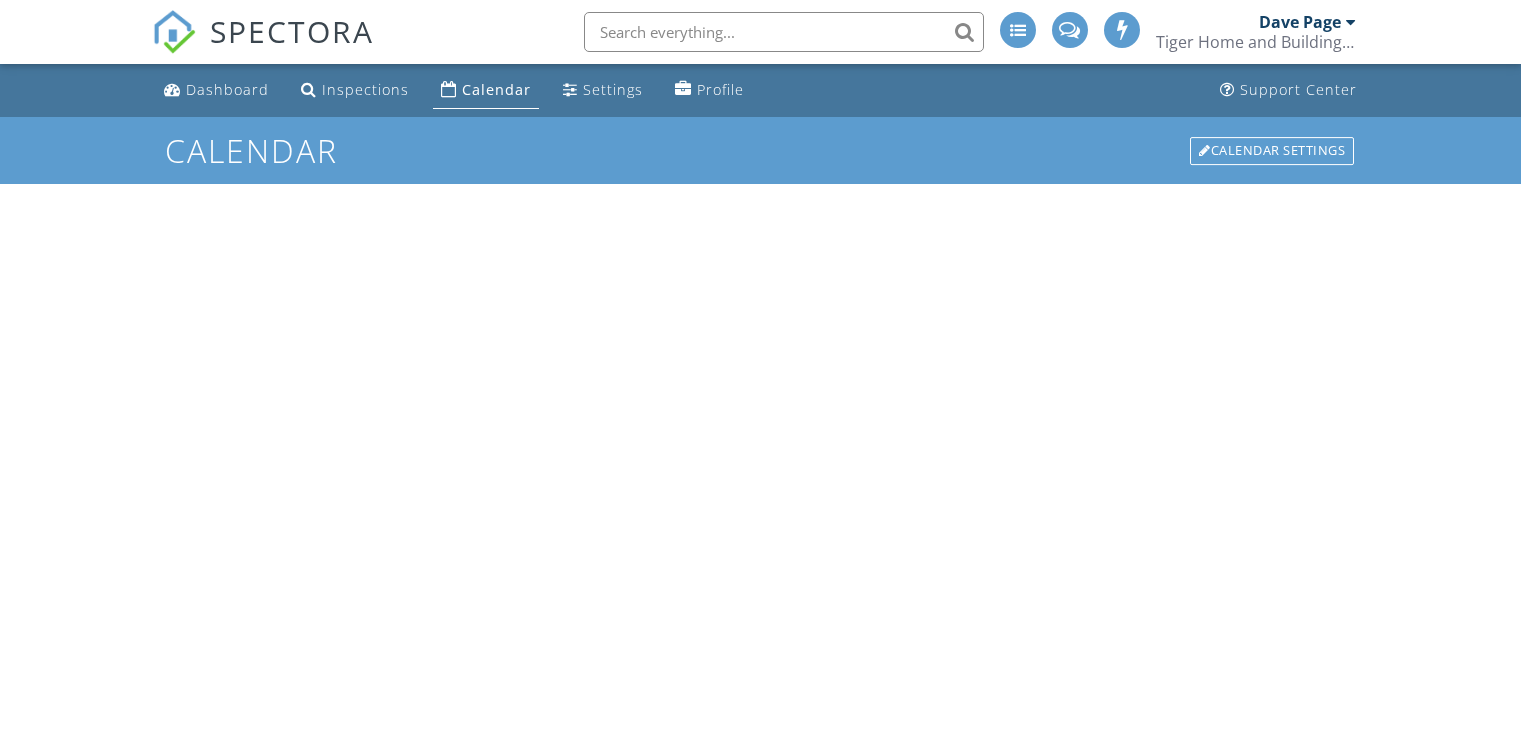 scroll, scrollTop: 0, scrollLeft: 0, axis: both 